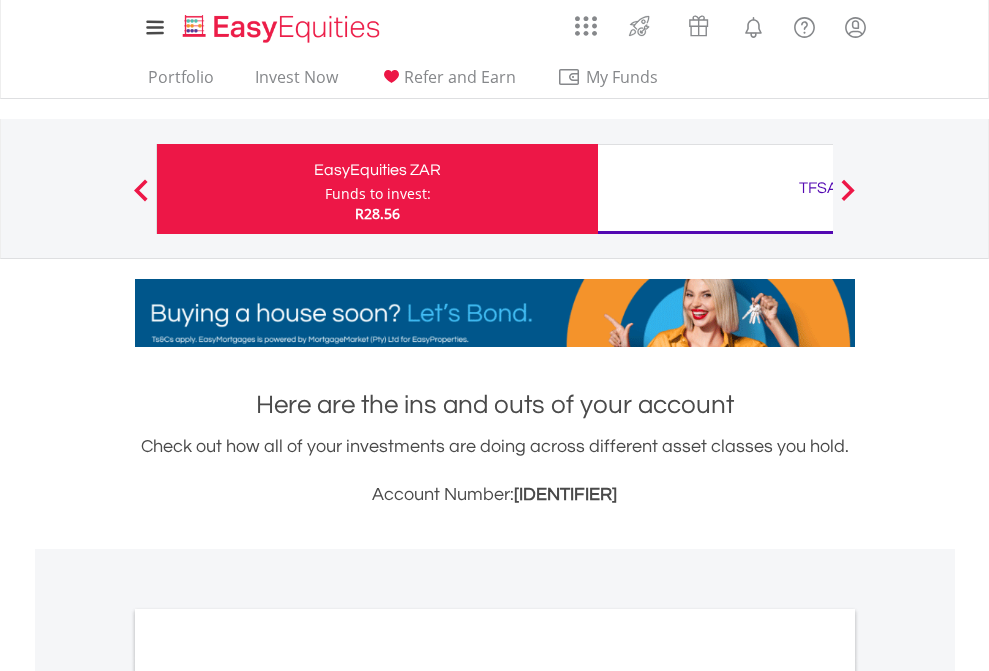 scroll, scrollTop: 0, scrollLeft: 0, axis: both 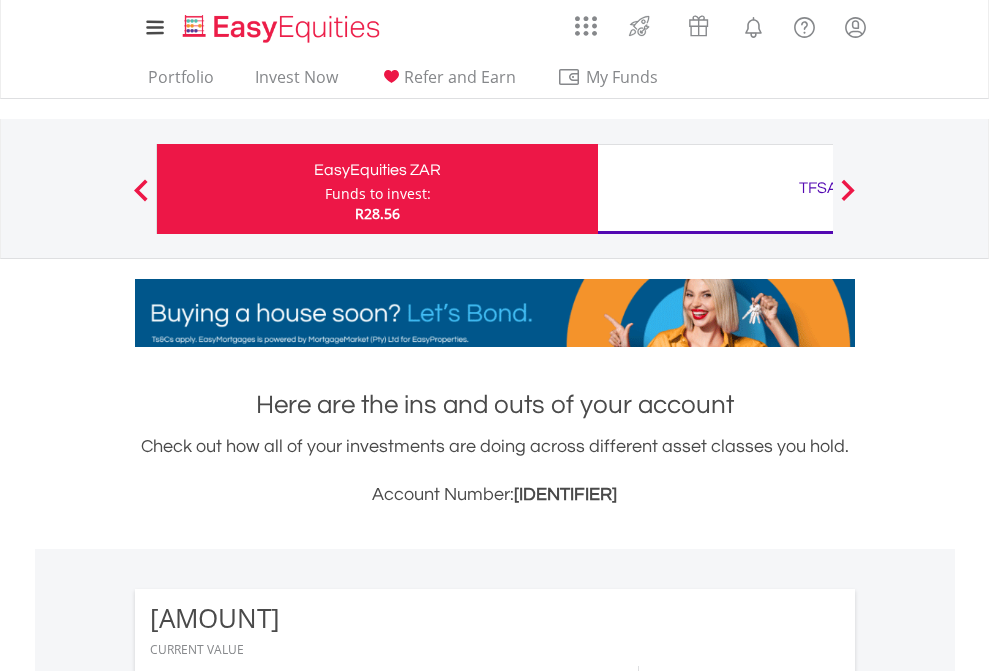 click on "Funds to invest:" at bounding box center [378, 194] 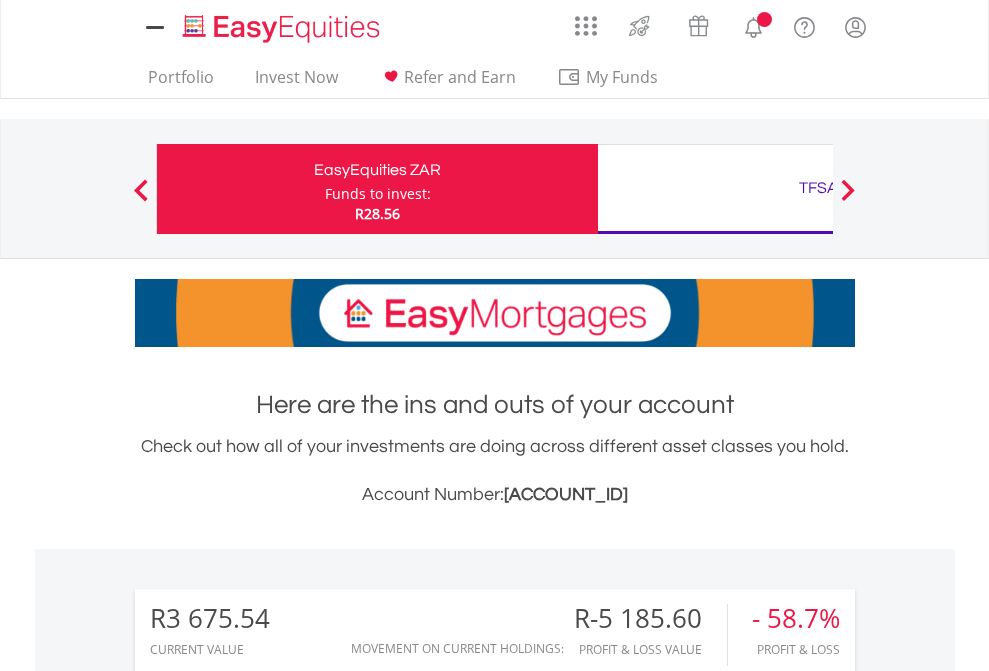 scroll, scrollTop: 0, scrollLeft: 0, axis: both 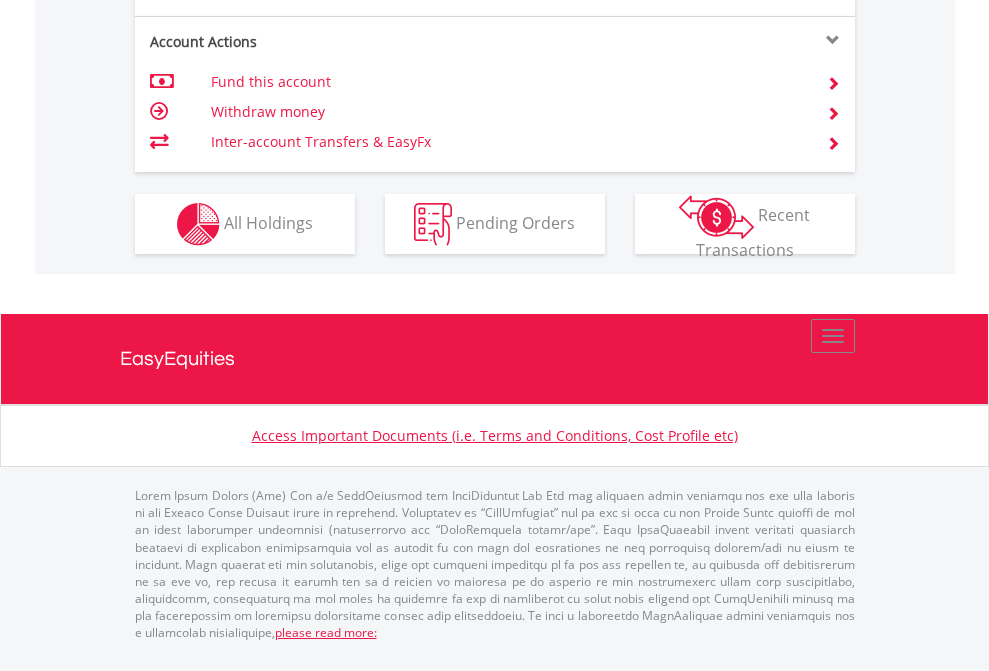 click on "Investment types" at bounding box center (706, -337) 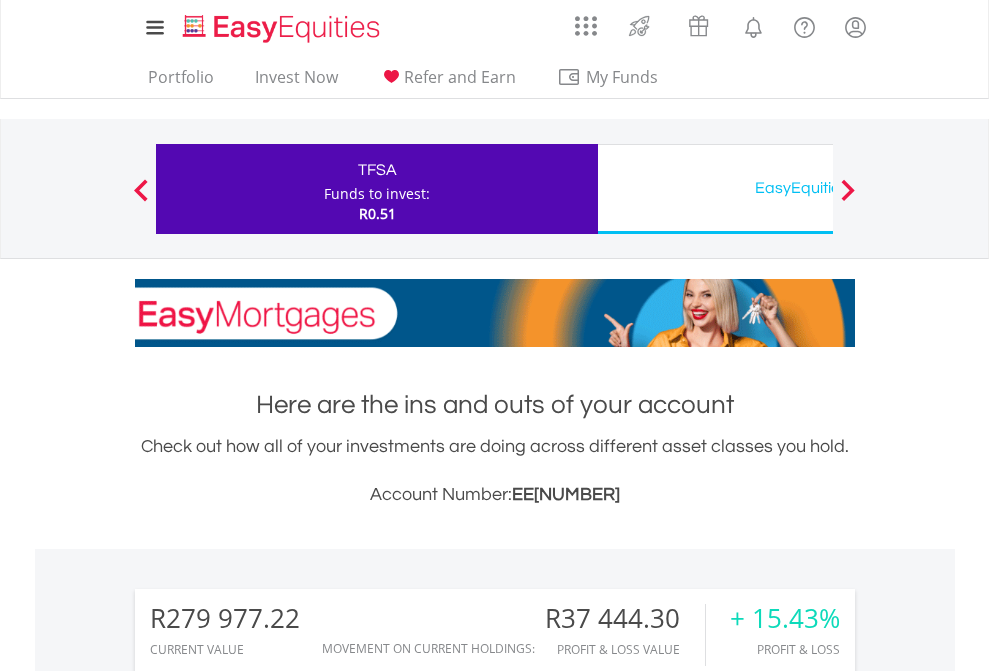scroll, scrollTop: 671, scrollLeft: 0, axis: vertical 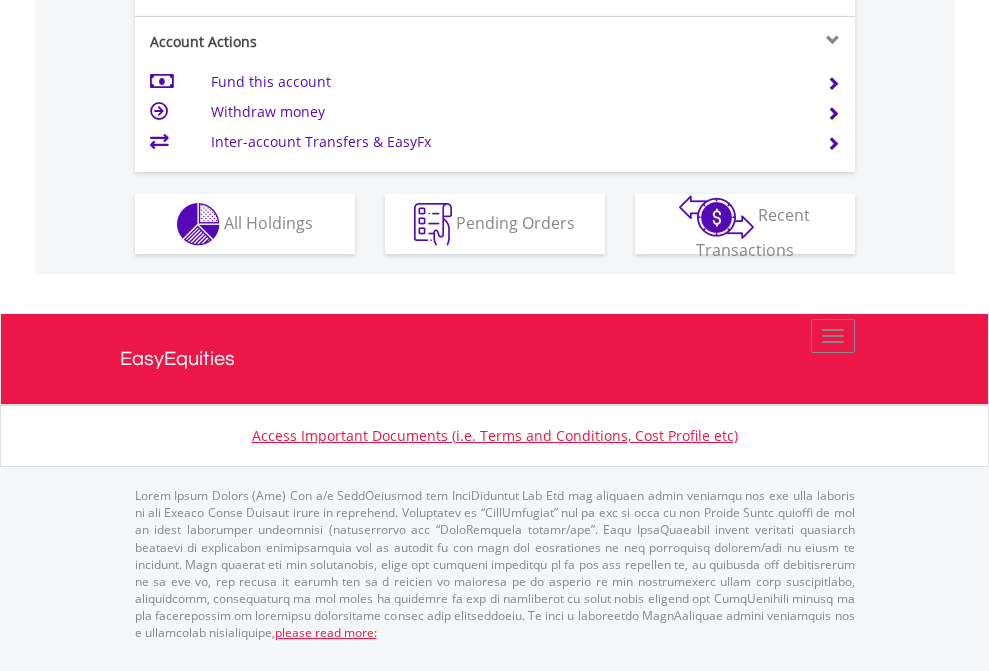 click on "Investment types" at bounding box center (706, -337) 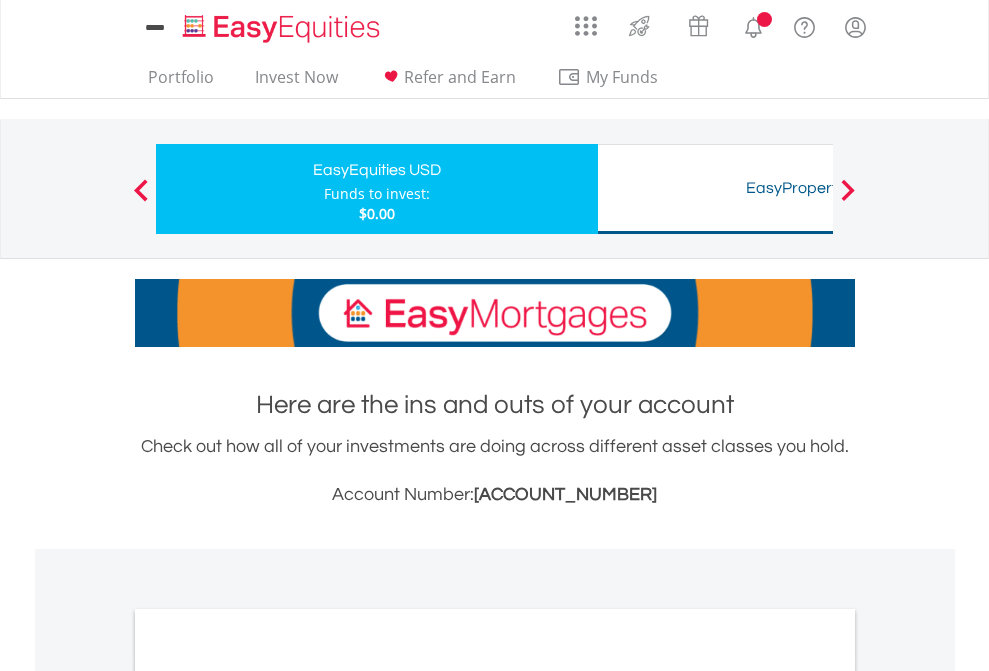 scroll, scrollTop: 0, scrollLeft: 0, axis: both 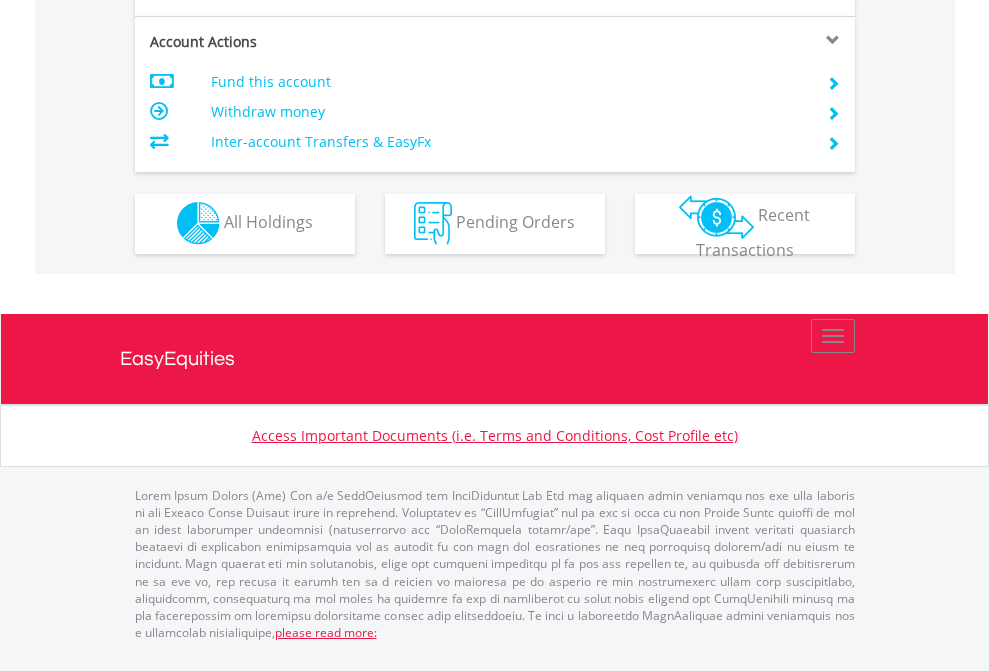click on "Investment types" at bounding box center (706, -353) 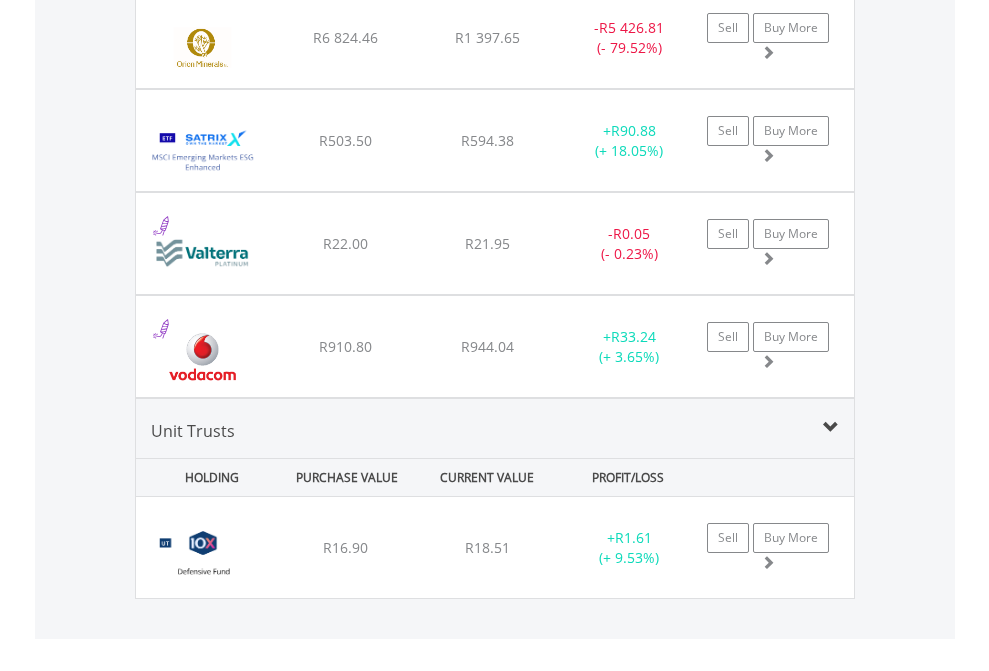 click on "TFSA" at bounding box center [818, -1745] 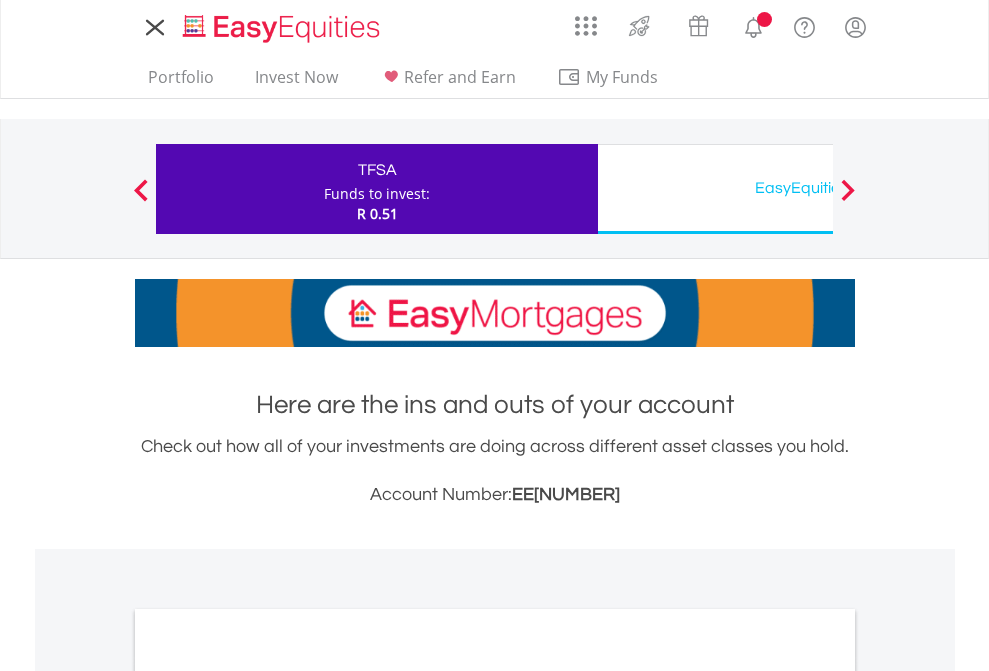 scroll, scrollTop: 0, scrollLeft: 0, axis: both 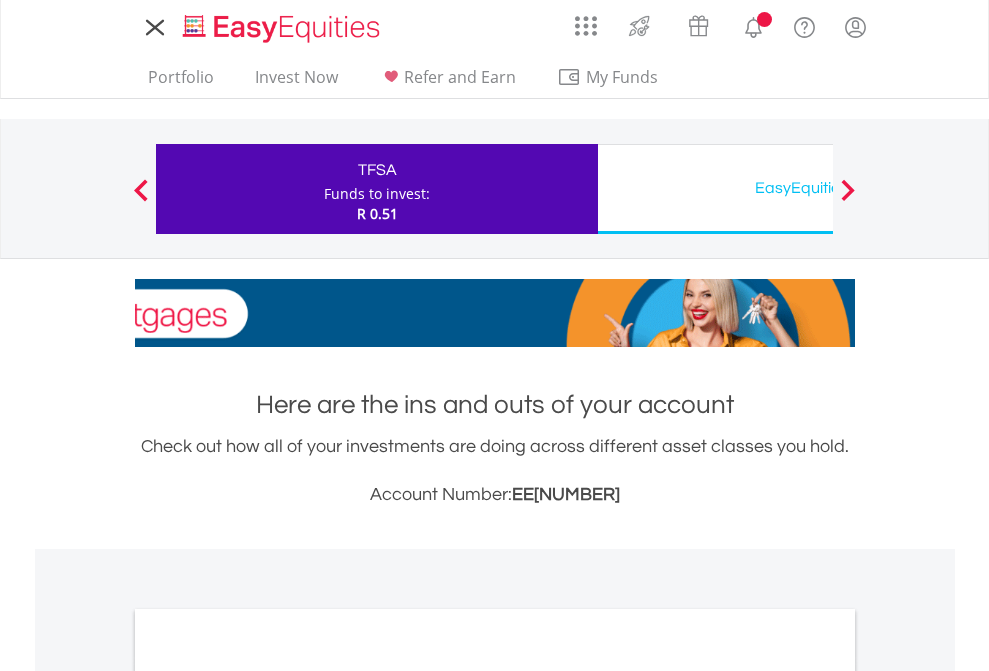 click on "All Holdings" at bounding box center (268, 1096) 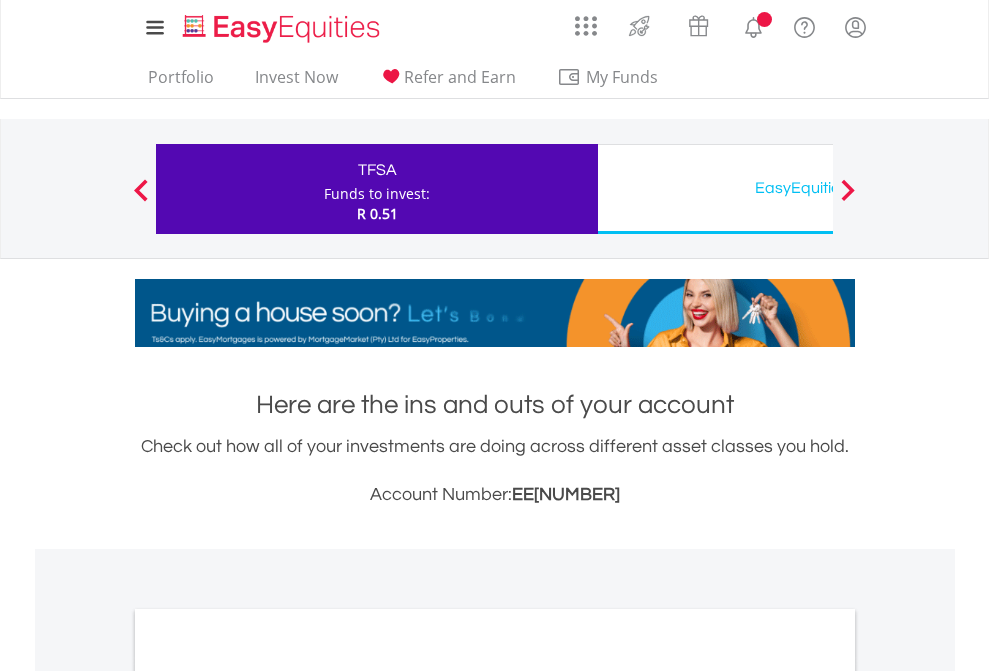 scroll, scrollTop: 1202, scrollLeft: 0, axis: vertical 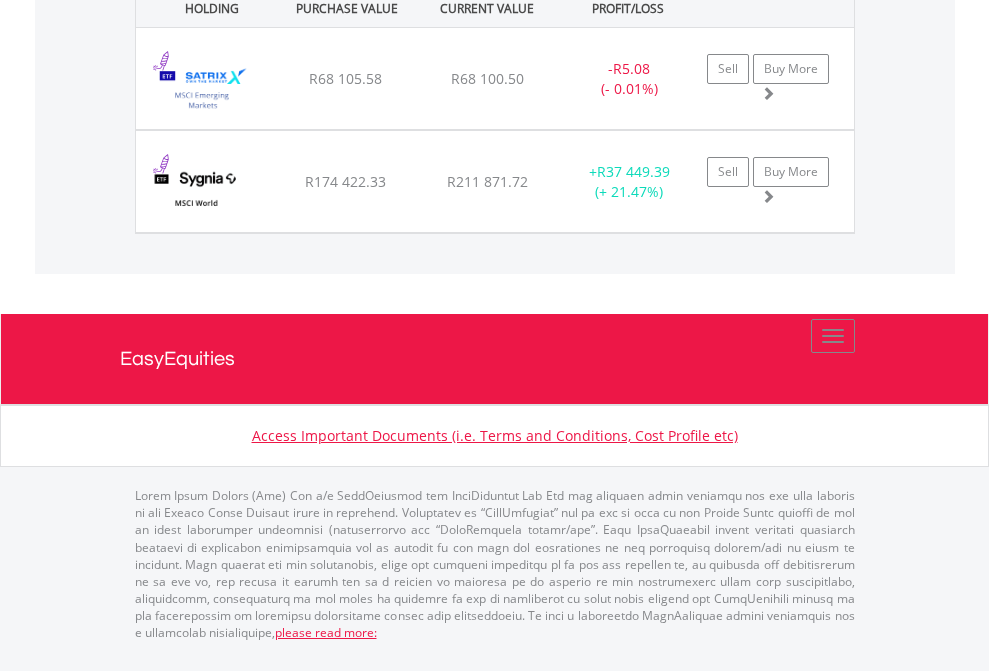 click on "EasyEquities USD" at bounding box center (818, -1071) 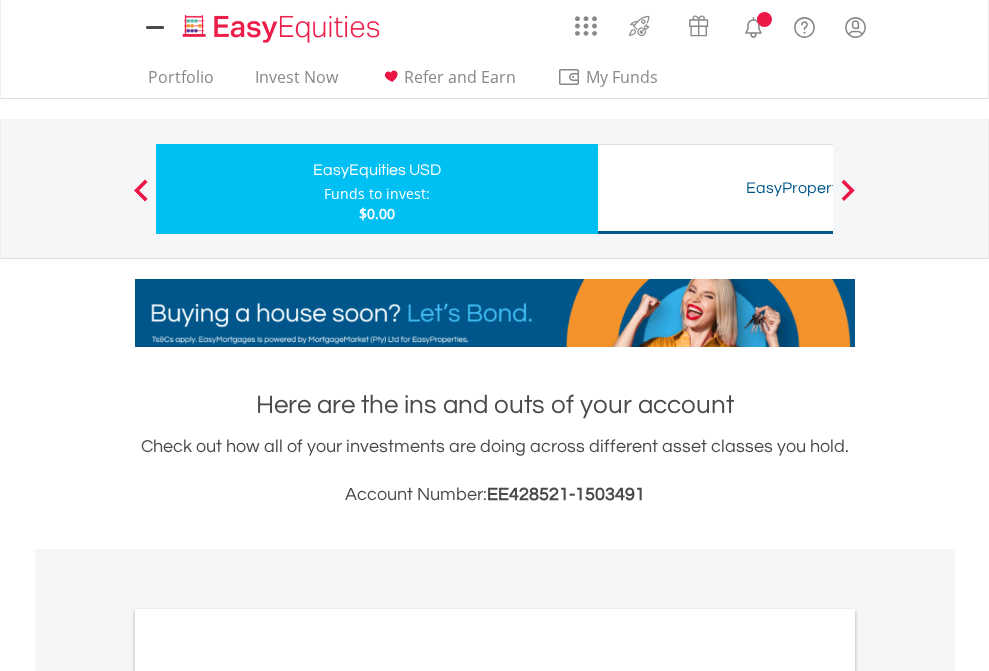 click on "All Holdings" at bounding box center [268, 1096] 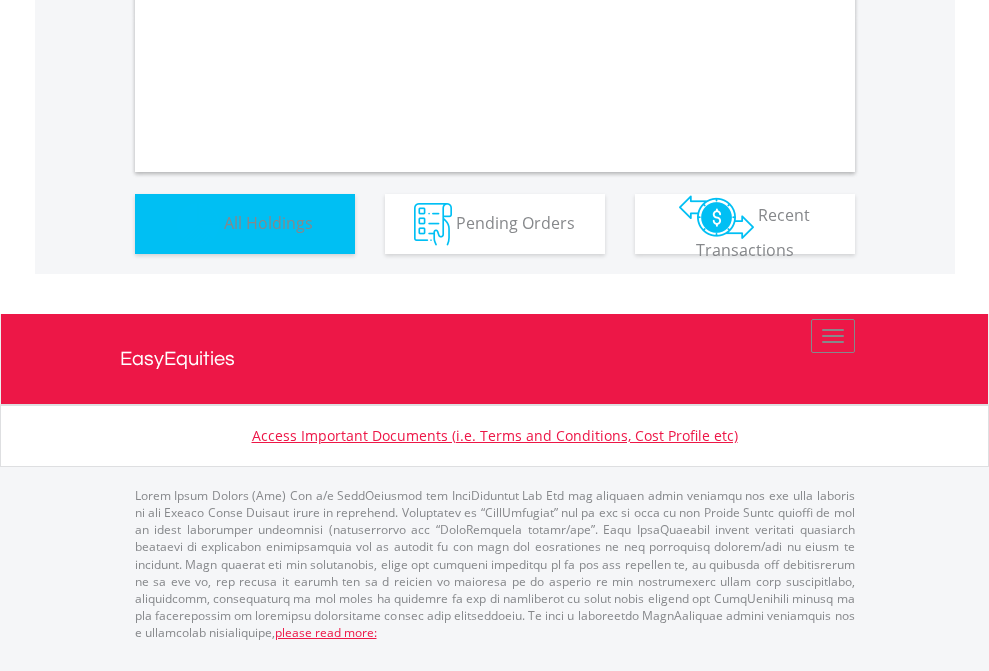scroll, scrollTop: 1202, scrollLeft: 0, axis: vertical 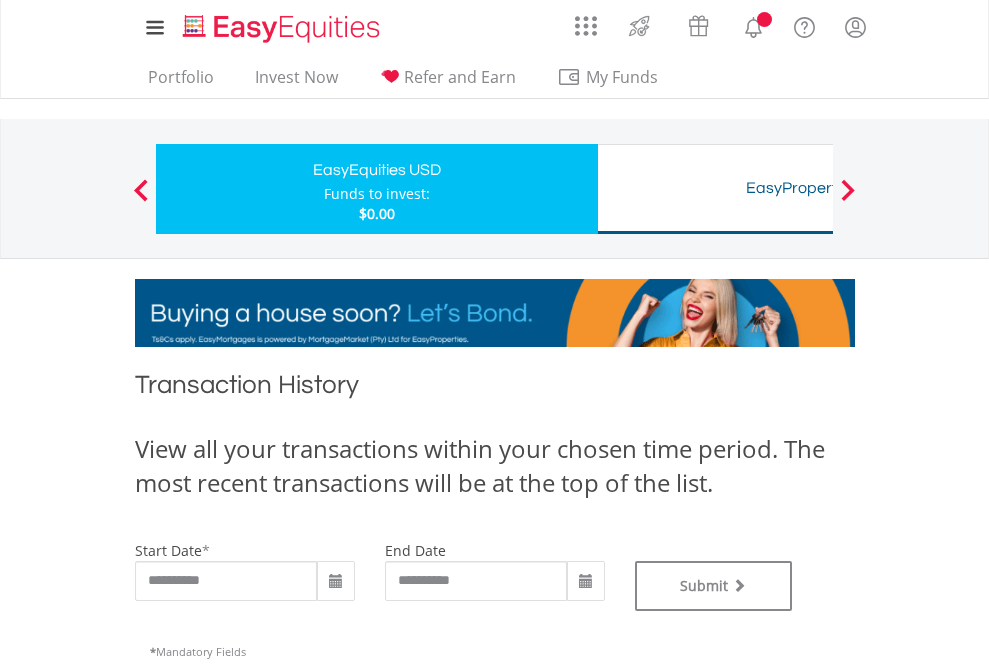 type on "**********" 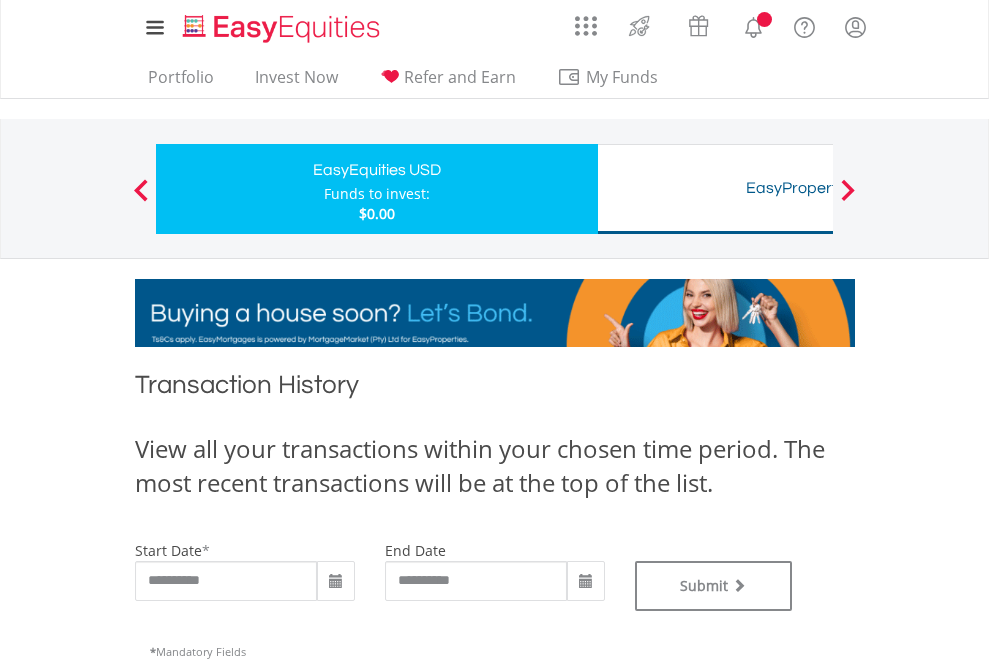 type on "**********" 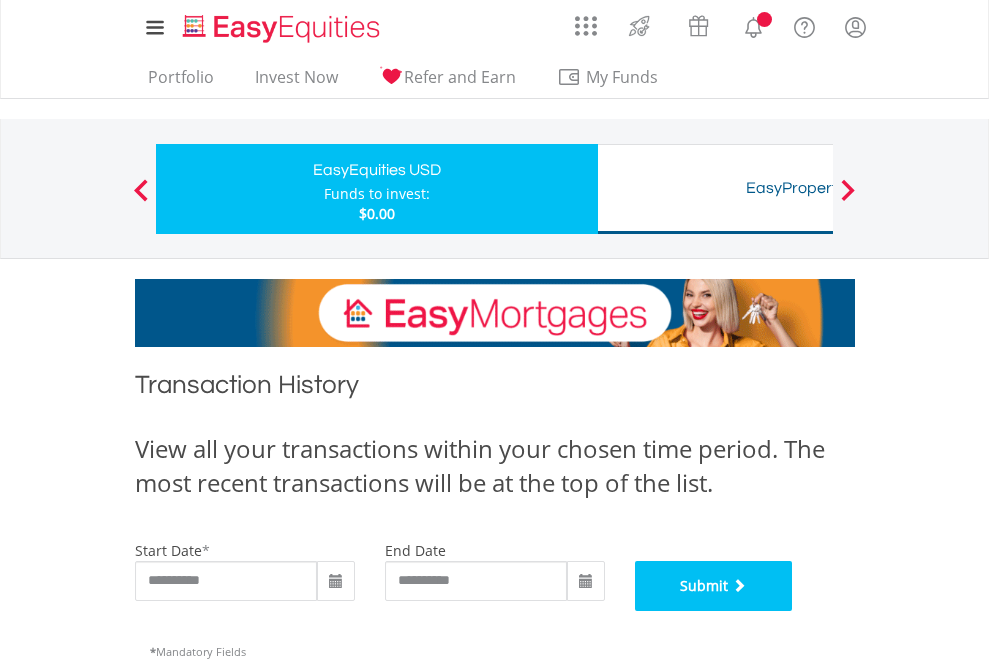 click on "Submit" at bounding box center (714, 586) 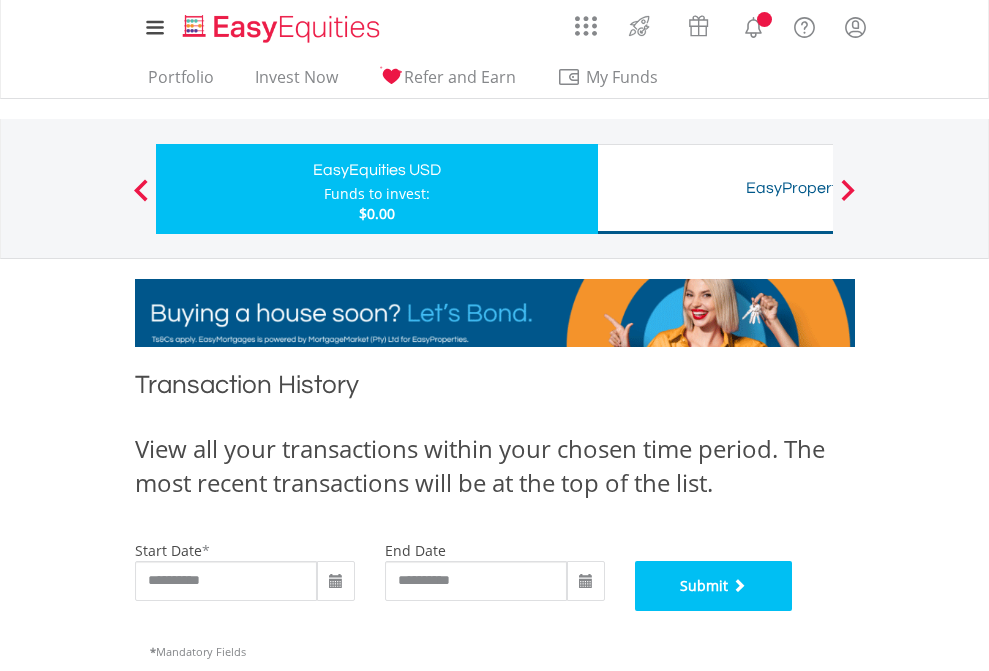 scroll, scrollTop: 811, scrollLeft: 0, axis: vertical 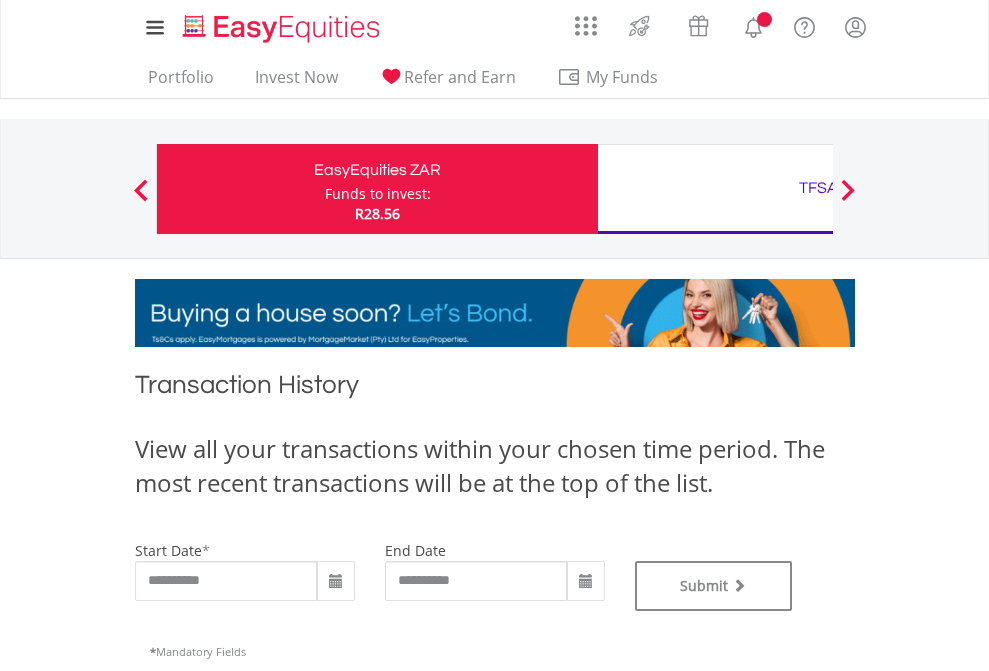click on "TFSA" at bounding box center (818, 188) 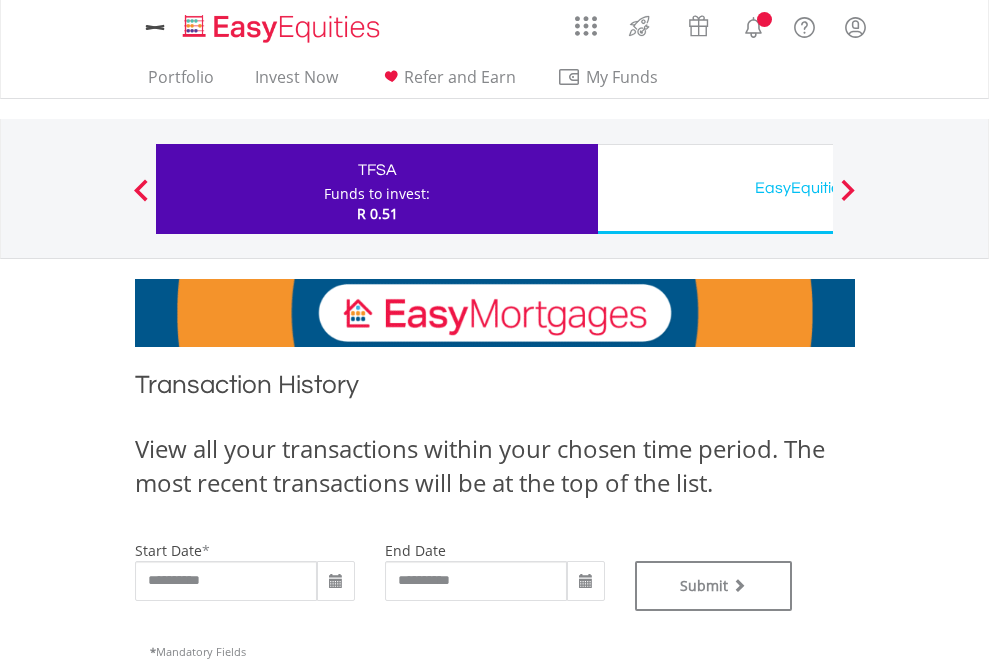 scroll, scrollTop: 0, scrollLeft: 0, axis: both 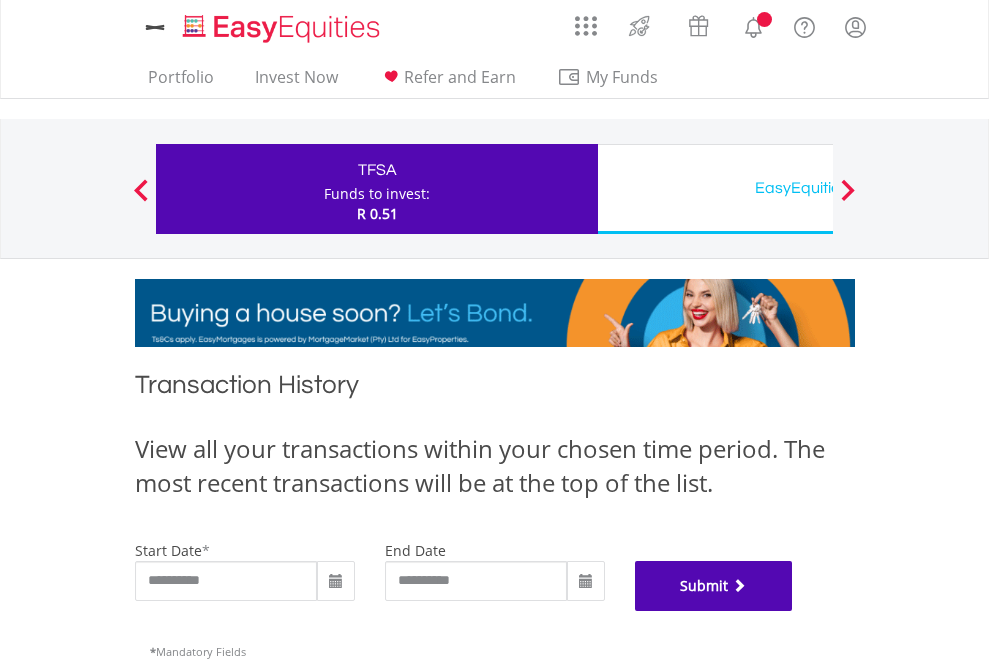 click on "Submit" at bounding box center (714, 586) 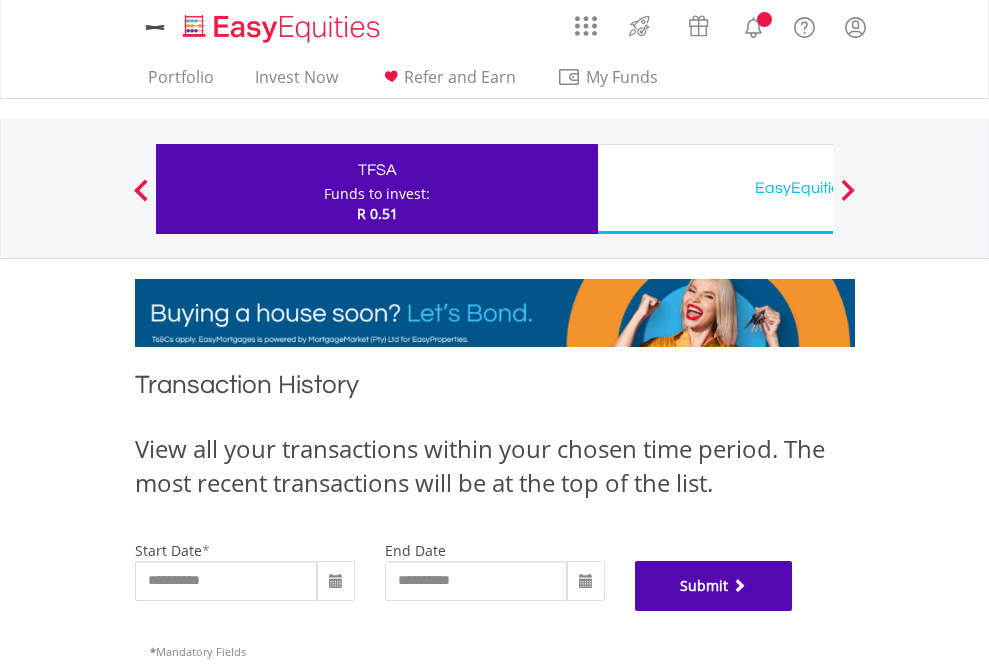 scroll, scrollTop: 811, scrollLeft: 0, axis: vertical 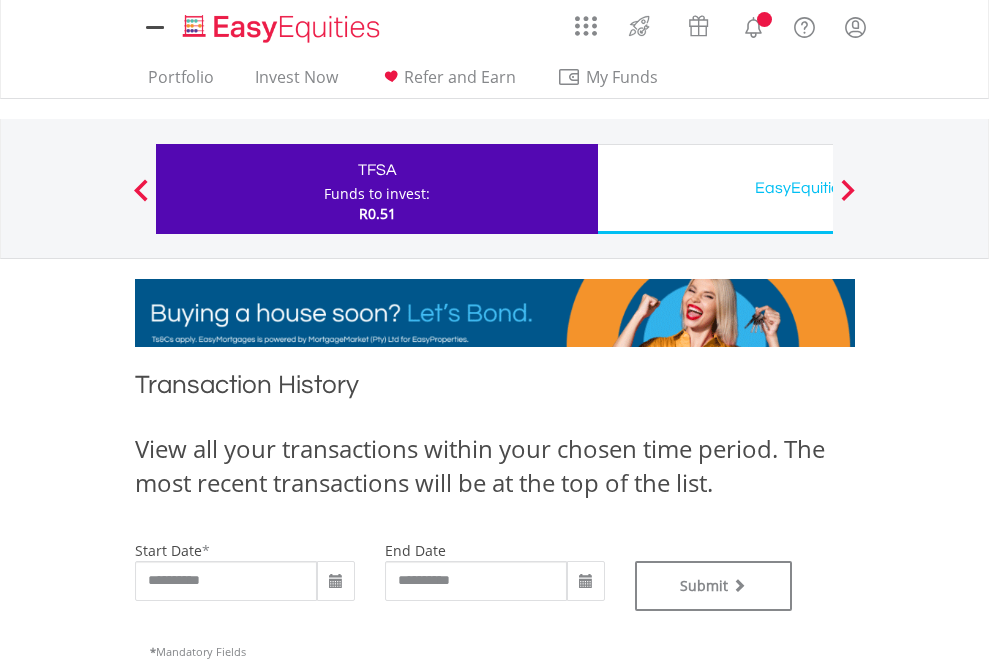 click on "EasyEquities USD" at bounding box center [818, 188] 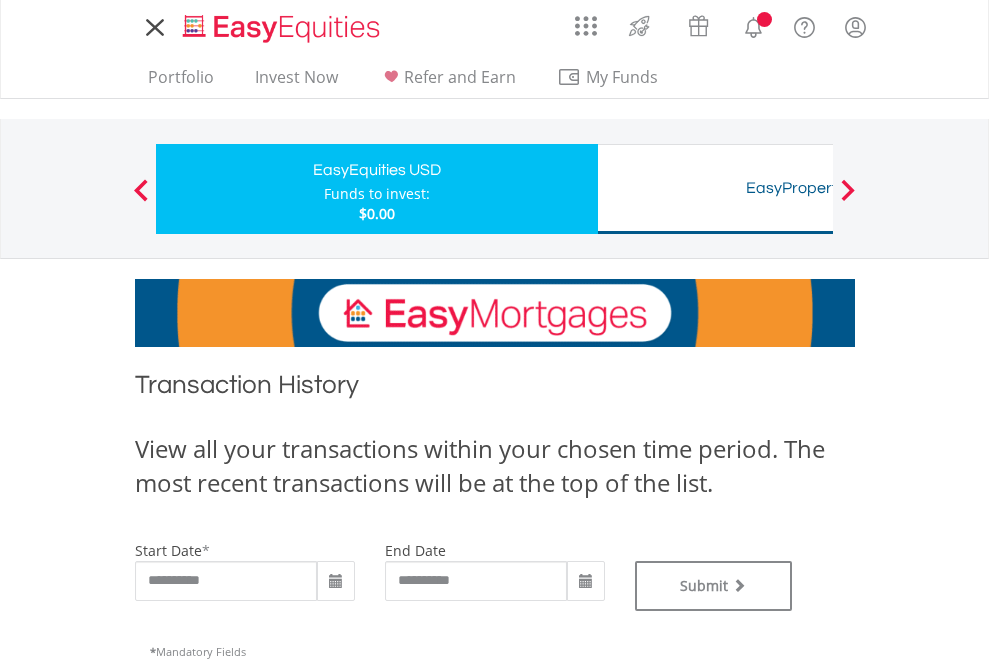 scroll, scrollTop: 0, scrollLeft: 0, axis: both 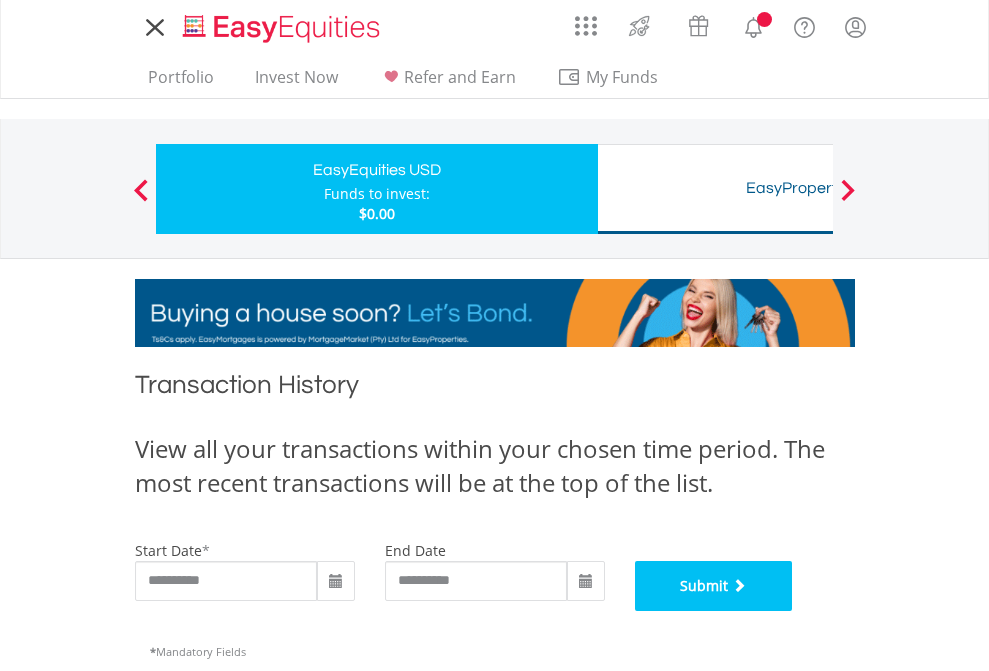 click on "Submit" at bounding box center (714, 586) 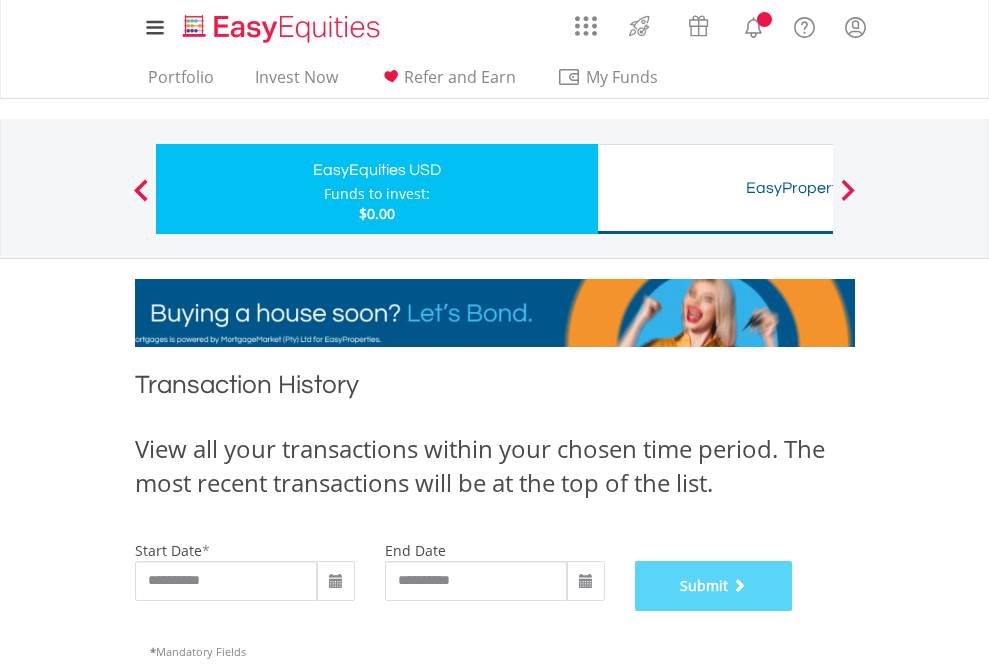 scroll, scrollTop: 811, scrollLeft: 0, axis: vertical 